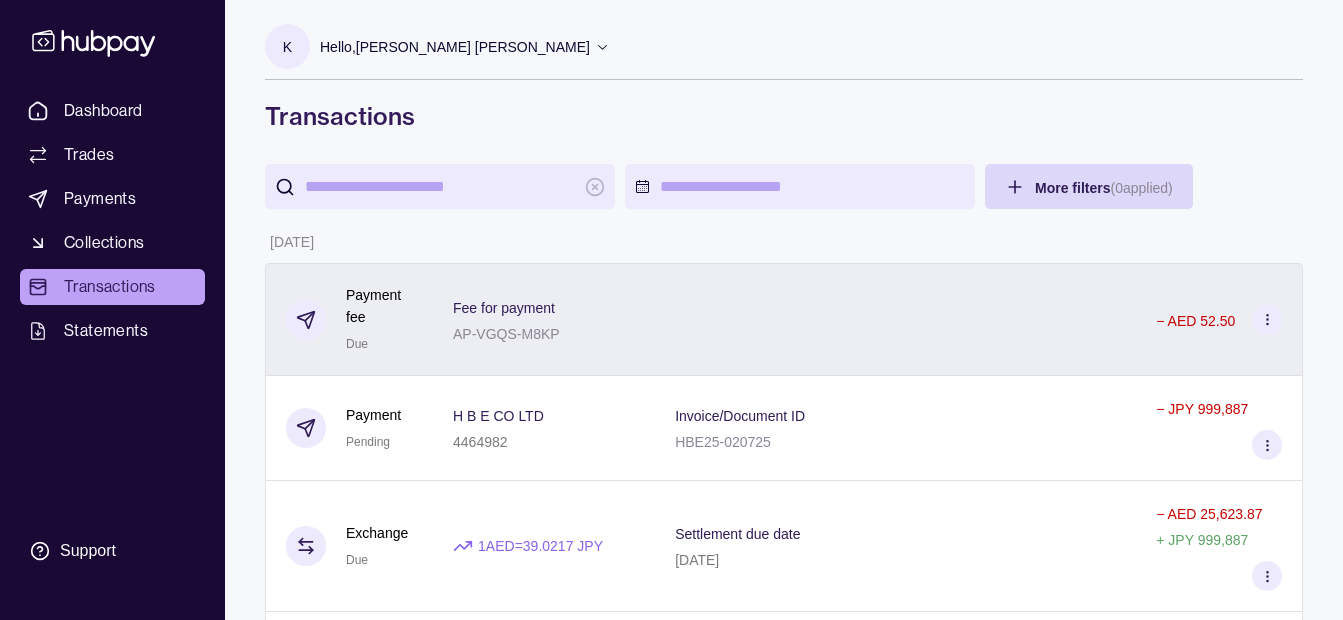 scroll, scrollTop: 100, scrollLeft: 0, axis: vertical 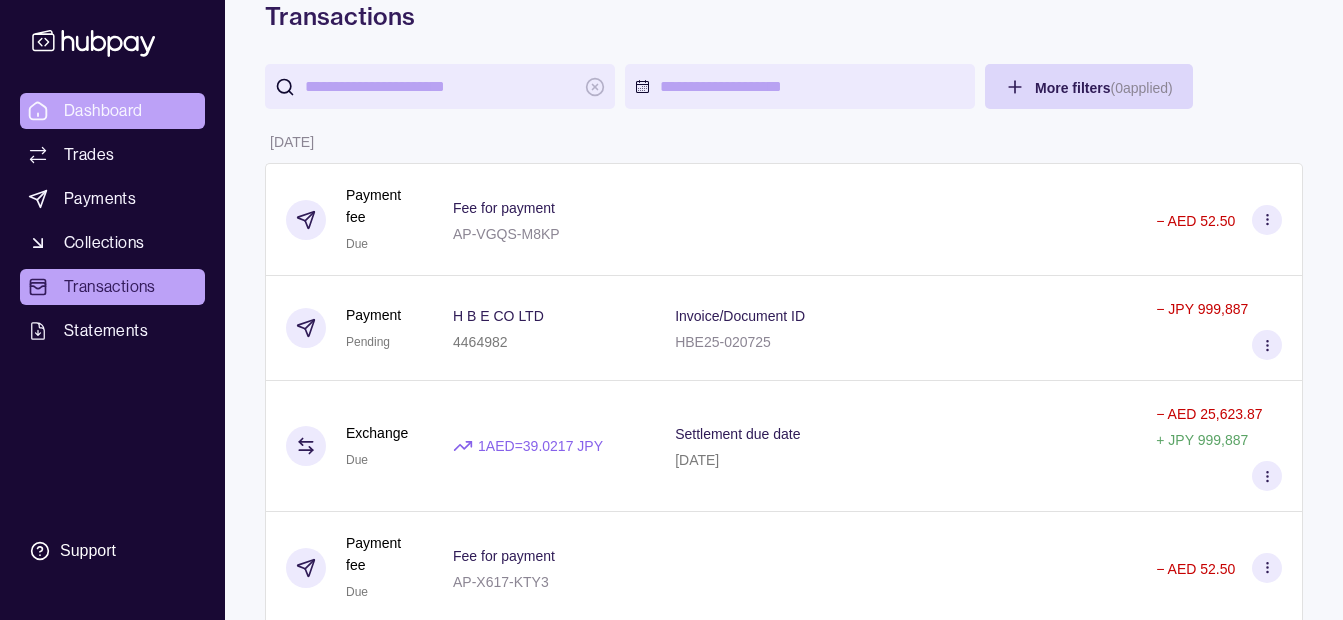 click on "Dashboard" at bounding box center [112, 111] 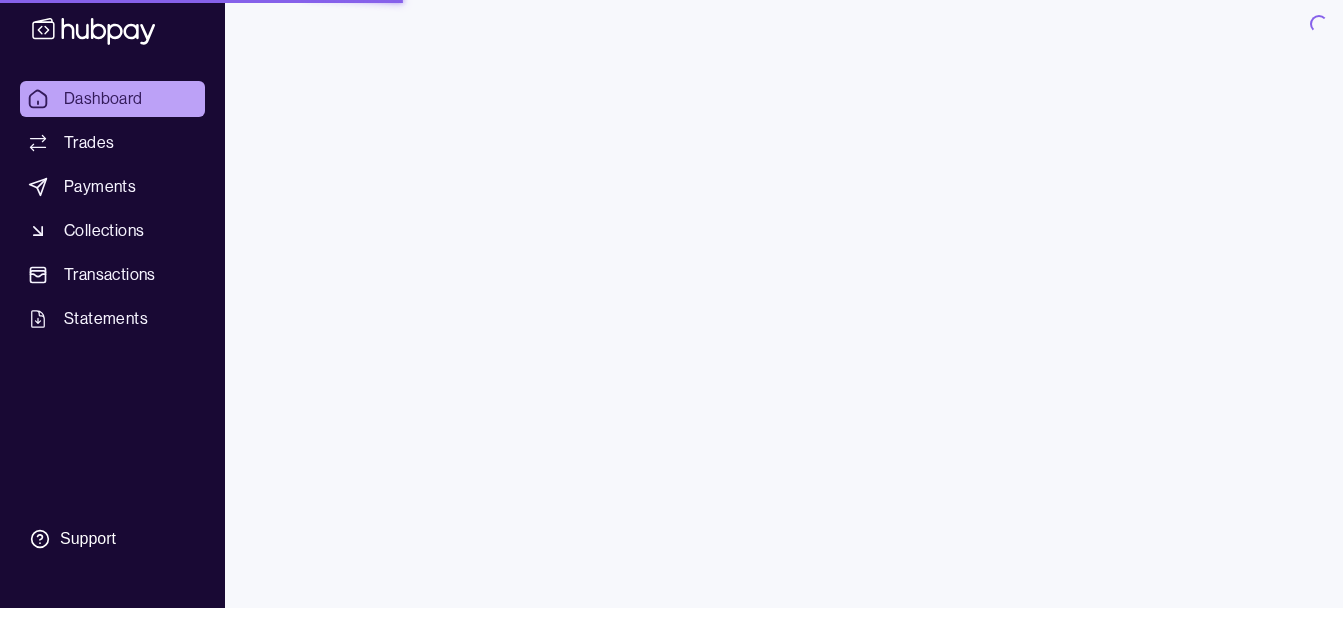 scroll, scrollTop: 0, scrollLeft: 0, axis: both 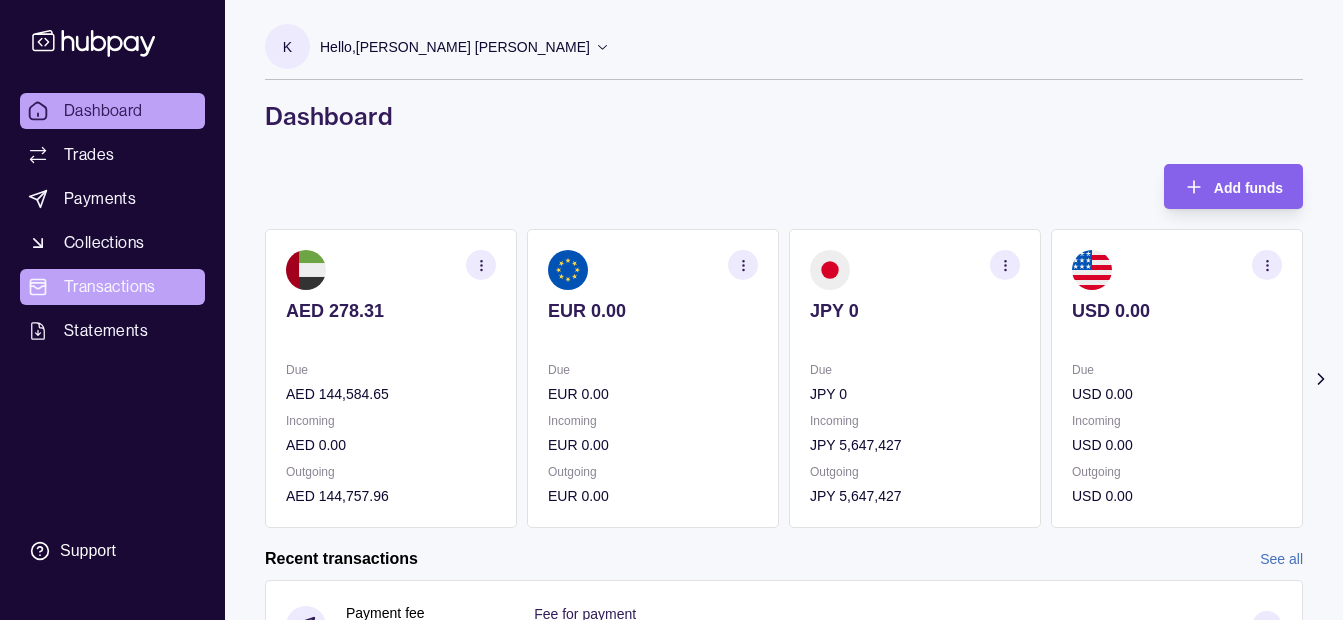 click on "Transactions" at bounding box center (110, 287) 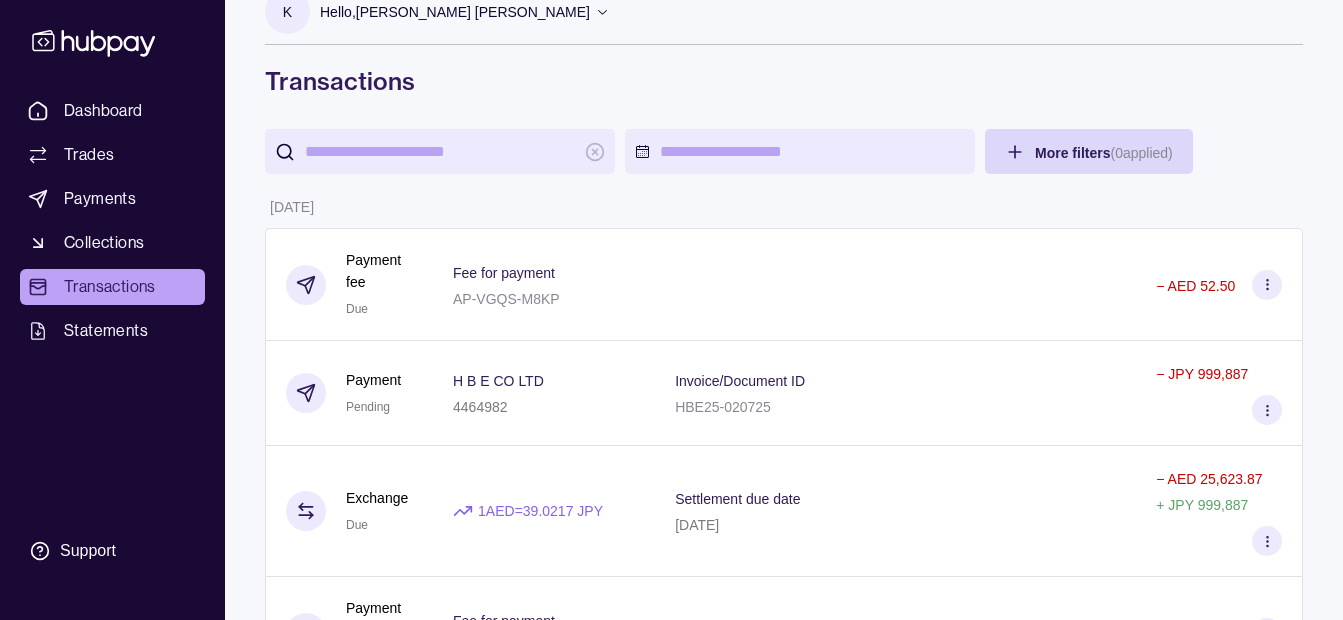 scroll, scrollTop: 0, scrollLeft: 0, axis: both 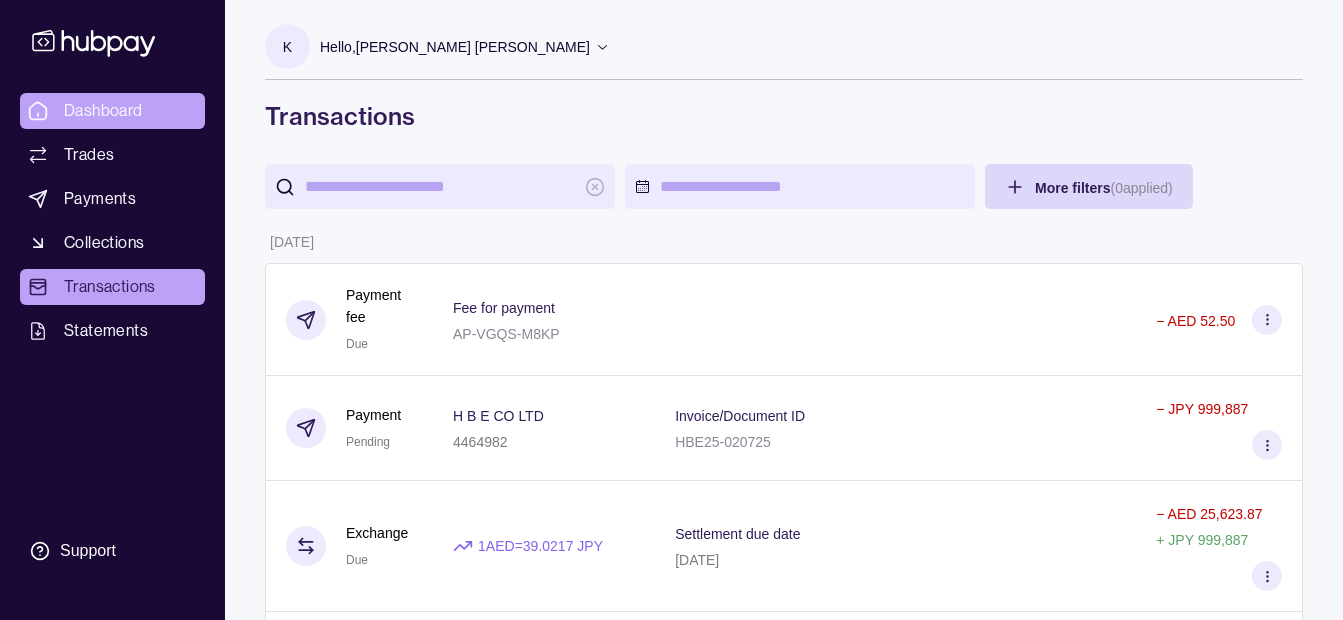 click on "Dashboard" at bounding box center [103, 111] 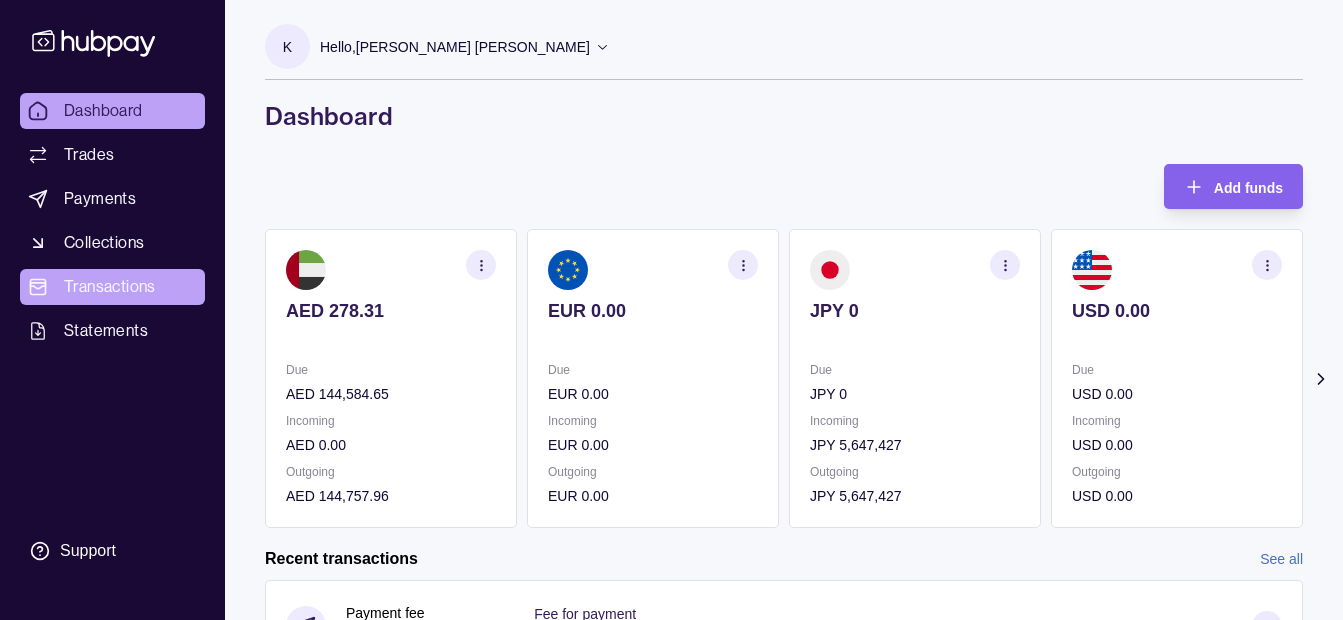 click on "Transactions" at bounding box center (110, 287) 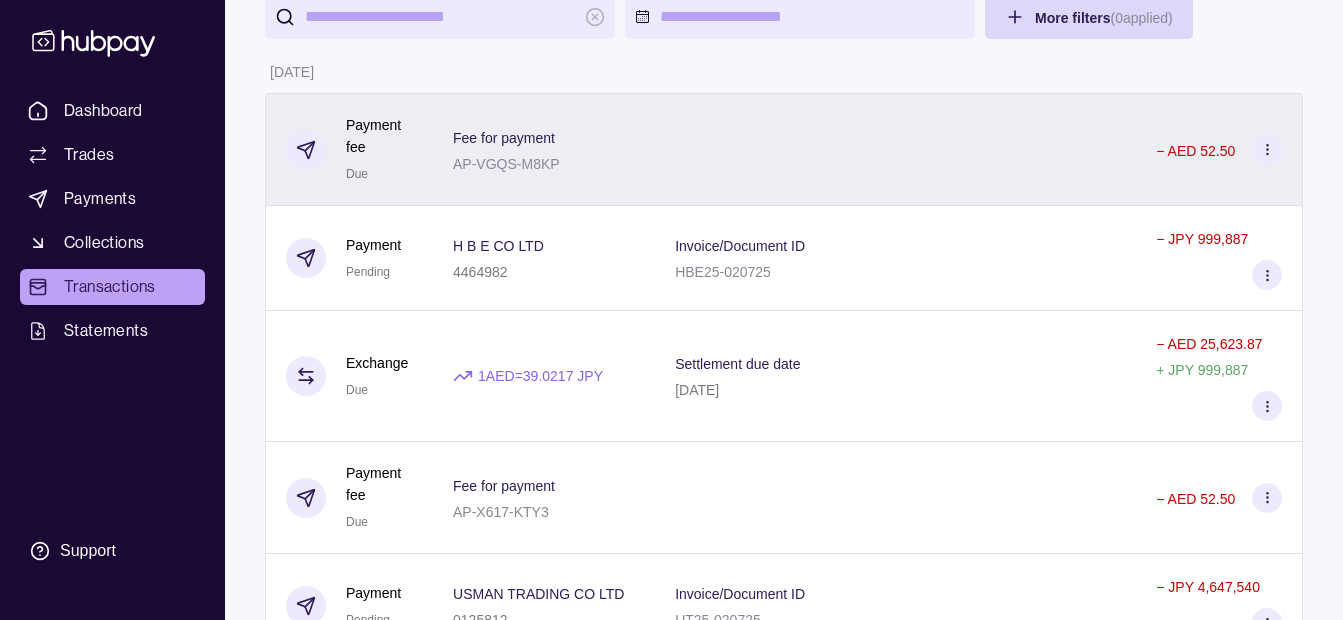 scroll, scrollTop: 0, scrollLeft: 0, axis: both 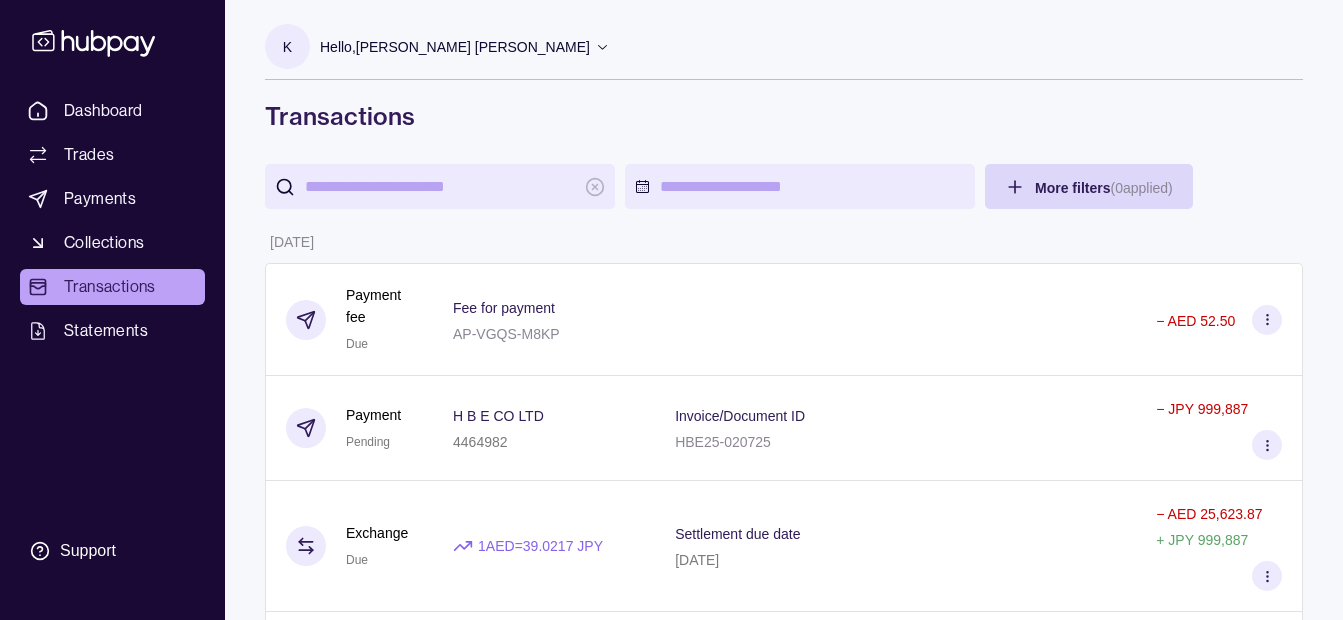 click on "Hello,  [PERSON_NAME] [PERSON_NAME]" at bounding box center (455, 47) 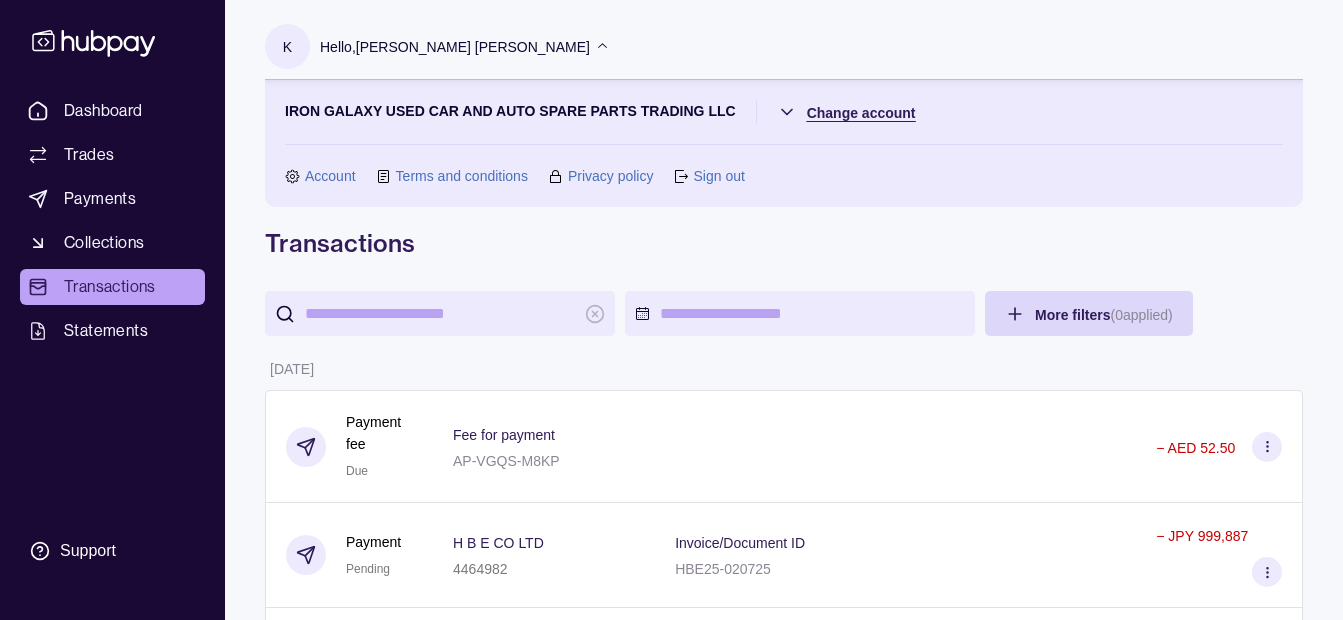 click on "Dashboard Trades Payments Collections Transactions Statements Support K Hello,  [PERSON_NAME] [PERSON_NAME]   IRON GALAXY USED CAR AND AUTO SPARE PARTS TRADING LLC Change account Account Terms and conditions Privacy policy Sign out Transactions More filters  ( 0  applied) Details Amount [DATE] Payment fee Due Fee for payment AP-VGQS-M8KP −   AED 52.50 Payment Pending H B E CO LTD 4464982 Invoice/Document ID HBE25-020725 −   JPY 999,887 Exchange Due 1  AED  =  39.0217   JPY Settlement due date [DATE] −   AED 25,623.87 +   JPY 999,887 Payment fee Due Fee for payment AP-X617-KTY3 −   AED 52.50 Payment Pending USMAN TRADING CO LTD 0125812 Invoice/Document ID UT25-020725 −   JPY 4,647,540 Exchange Due 1  AED  =  39.011   JPY Settlement due date [DATE] −   AED 119,134.09 +   JPY 4,647,540 [DATE] Deposit Success Sender account – Sender name  IRON GALAXY USED CAR AND AUTO SPARE PARTS TRADING LLC +   AED 199,000.00 [DATE] Payment fee Paid Fee for payment AP-UEUP-KEAC −   AED 52.50" at bounding box center [671, 1437] 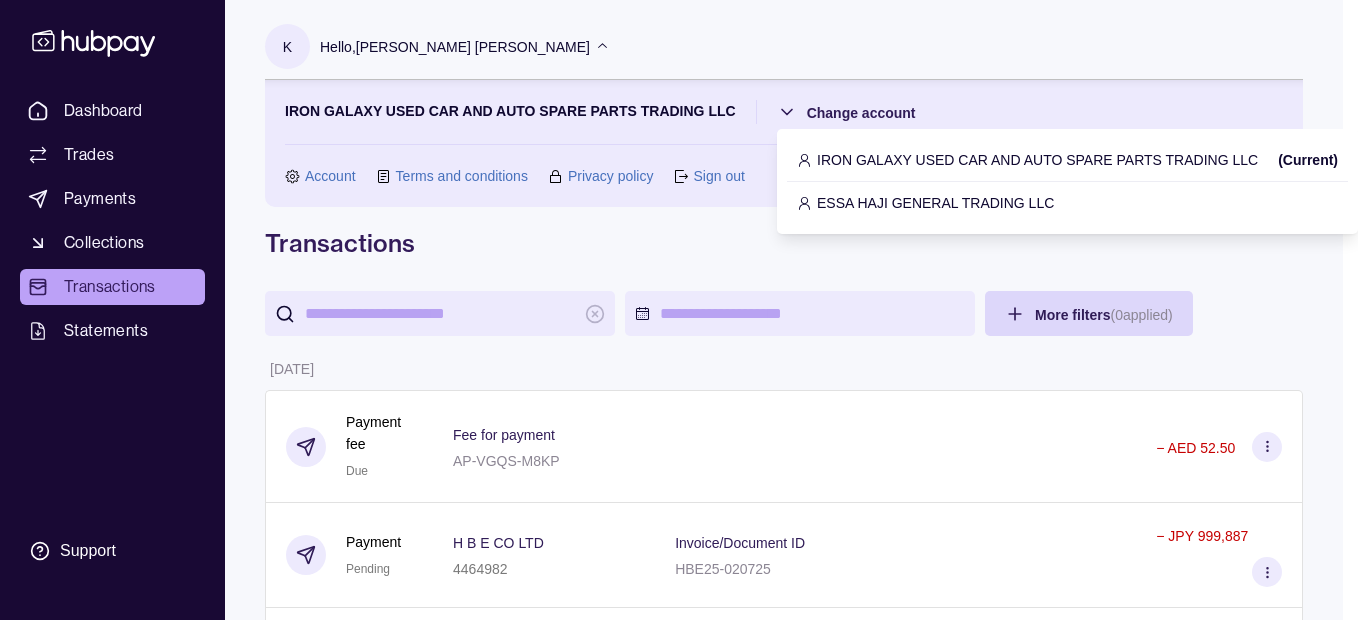click on "IRON GALAXY USED CAR AND AUTO SPARE PARTS TRADING LLC" at bounding box center (1037, 160) 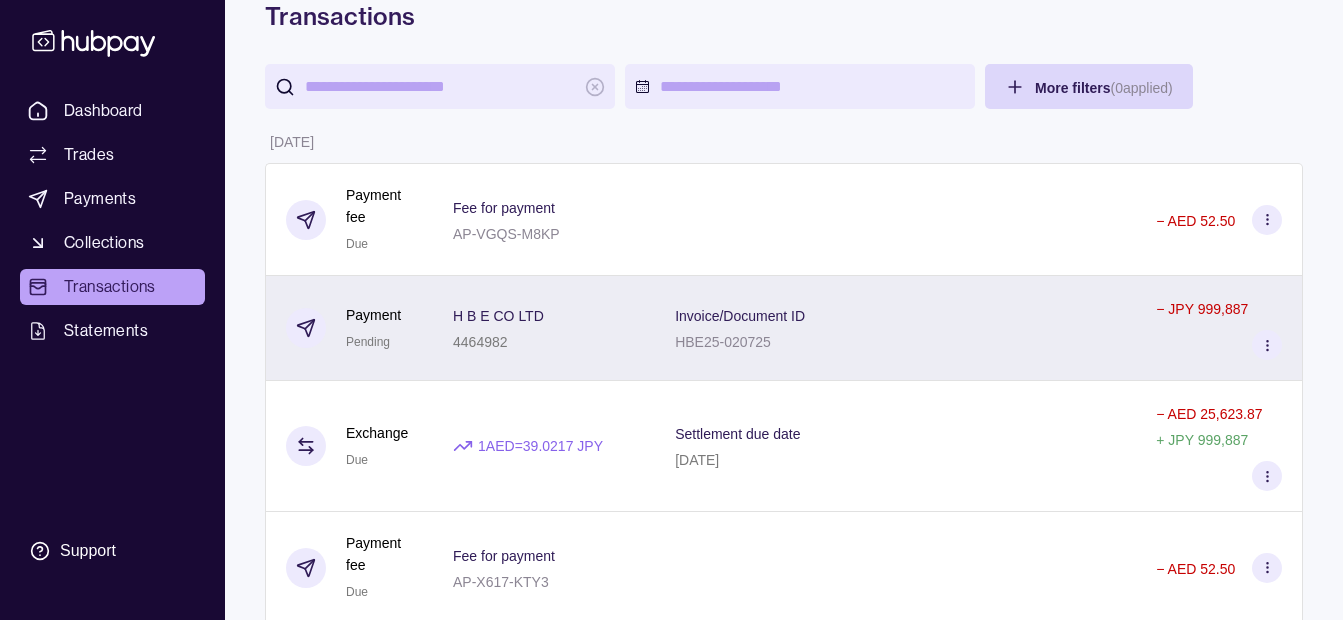 scroll, scrollTop: 0, scrollLeft: 0, axis: both 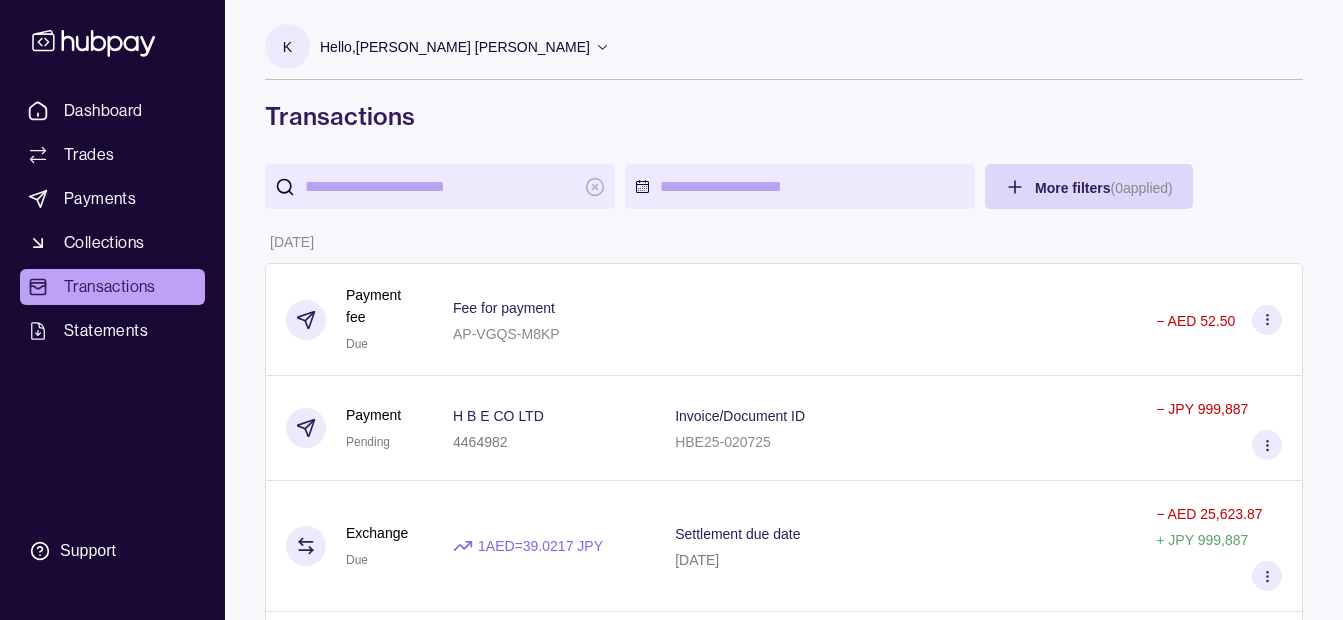 click on "Hello,  [PERSON_NAME] [PERSON_NAME]" at bounding box center [455, 47] 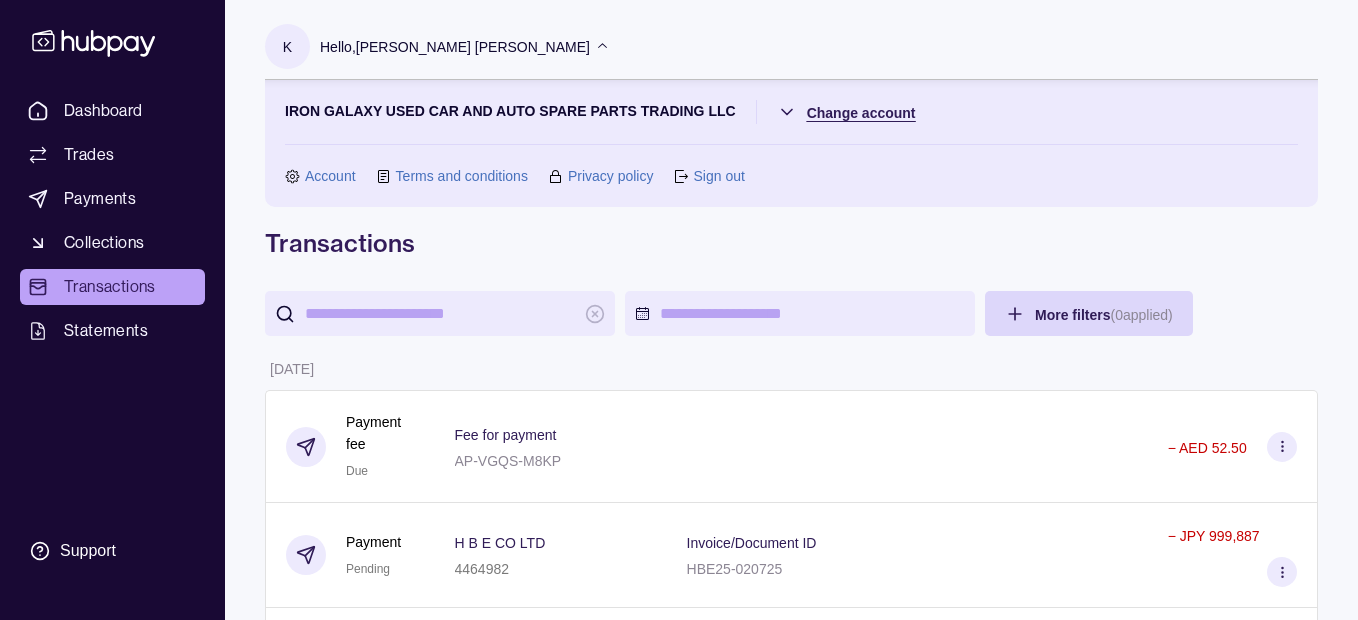 click on "Dashboard Trades Payments Collections Transactions Statements Support K Hello,  [PERSON_NAME] [PERSON_NAME]   IRON GALAXY USED CAR AND AUTO SPARE PARTS TRADING LLC Change account Account Terms and conditions Privacy policy Sign out Transactions More filters  ( 0  applied) Details Amount [DATE] Payment fee Due Fee for payment AP-VGQS-M8KP −   AED 52.50 Payment Pending H B E CO LTD 4464982 Invoice/Document ID HBE25-020725 −   JPY 999,887 Exchange Due 1  AED  =  39.0217   JPY Settlement due date [DATE] −   AED 25,623.87 +   JPY 999,887 Payment fee Due Fee for payment AP-X617-KTY3 −   AED 52.50 Payment Pending USMAN TRADING CO LTD 0125812 Invoice/Document ID UT25-020725 −   JPY 4,647,540 Exchange Due 1  AED  =  39.011   JPY Settlement due date [DATE] −   AED 119,134.09 +   JPY 4,647,540 [DATE] Deposit Success Sender account – Sender name  IRON GALAXY USED CAR AND AUTO SPARE PARTS TRADING LLC +   AED 199,000.00 [DATE] Payment fee Paid Fee for payment AP-UEUP-KEAC −   AED 52.50" at bounding box center (679, 1437) 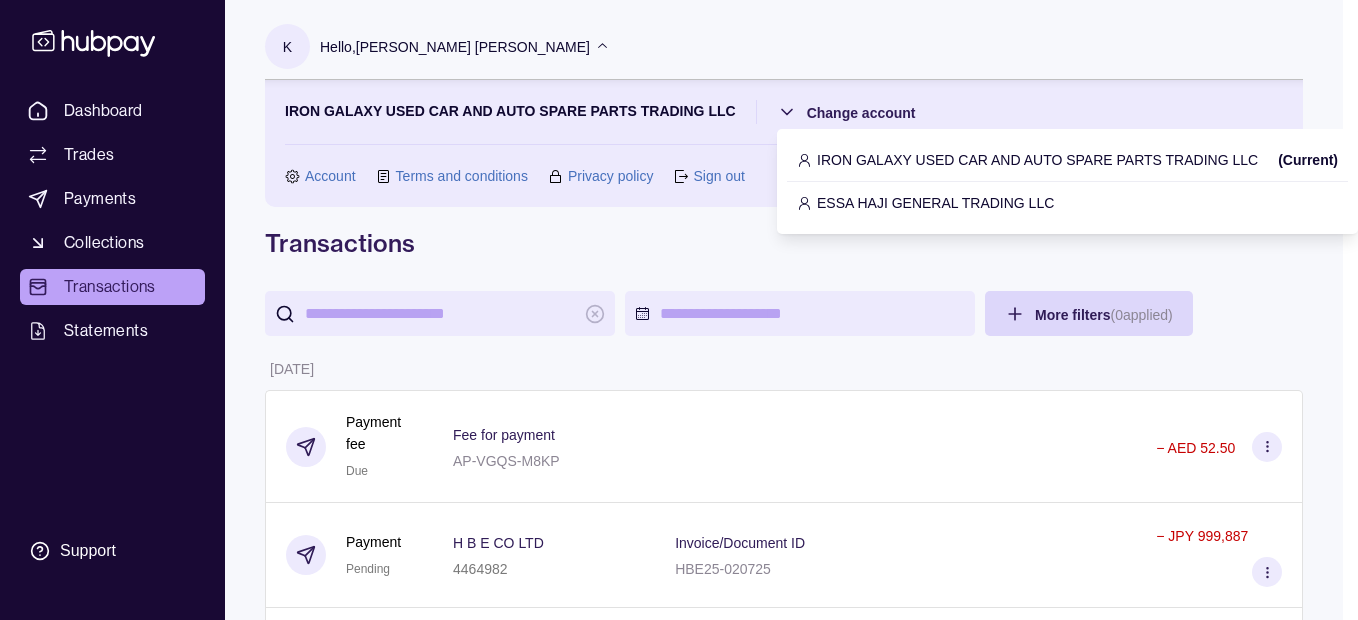 click on "ESSA HAJI GENERAL TRADING LLC" at bounding box center [935, 203] 